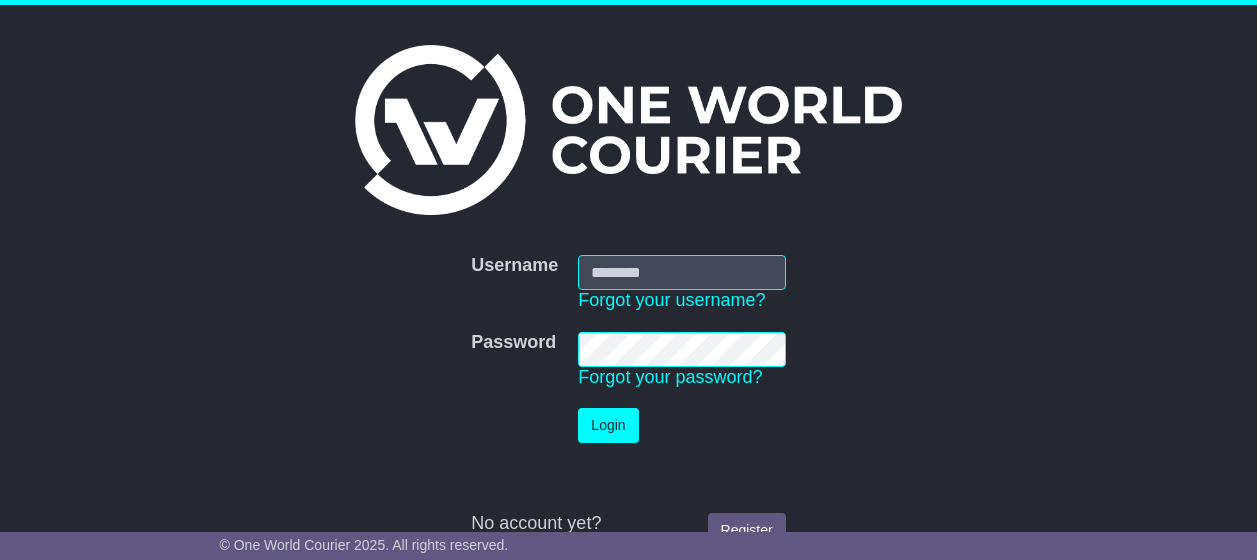 scroll, scrollTop: 0, scrollLeft: 0, axis: both 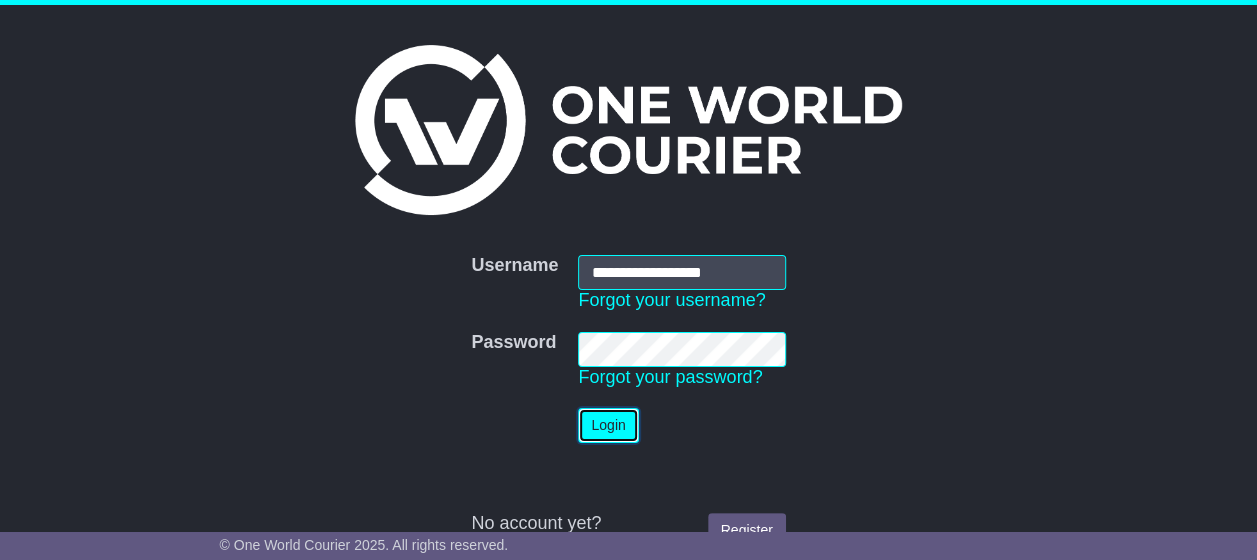 click on "Login" at bounding box center (608, 425) 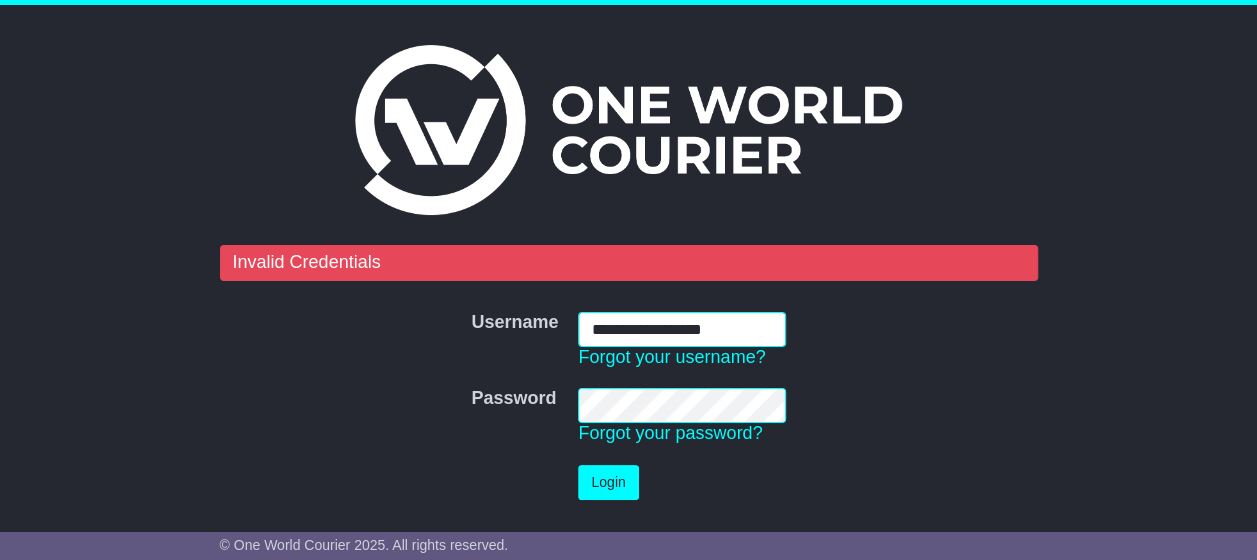 click on "**********" at bounding box center (681, 329) 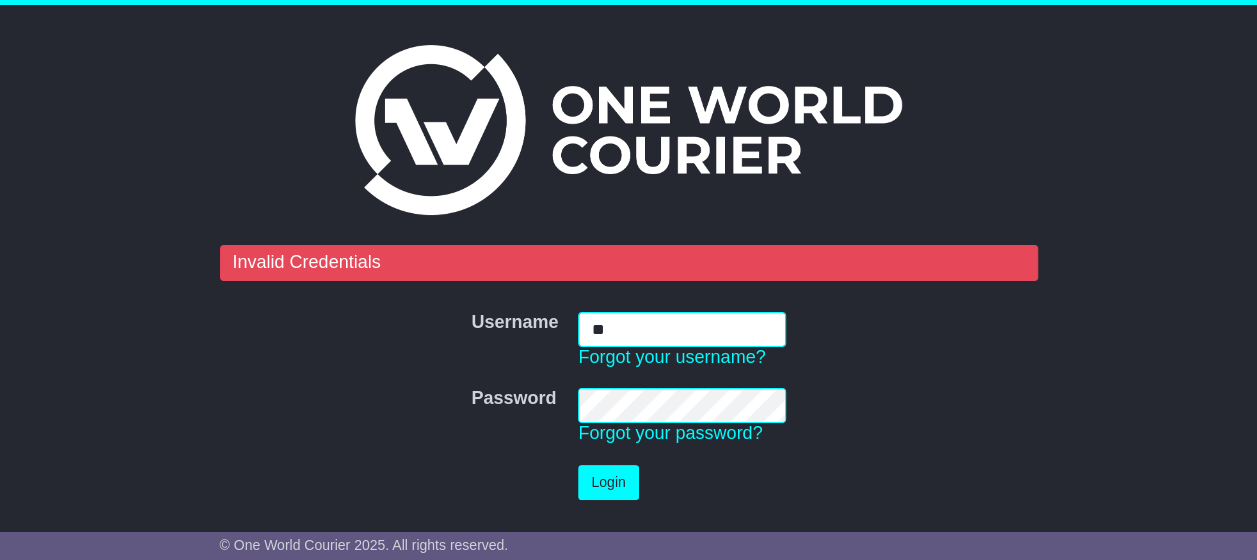 type on "***" 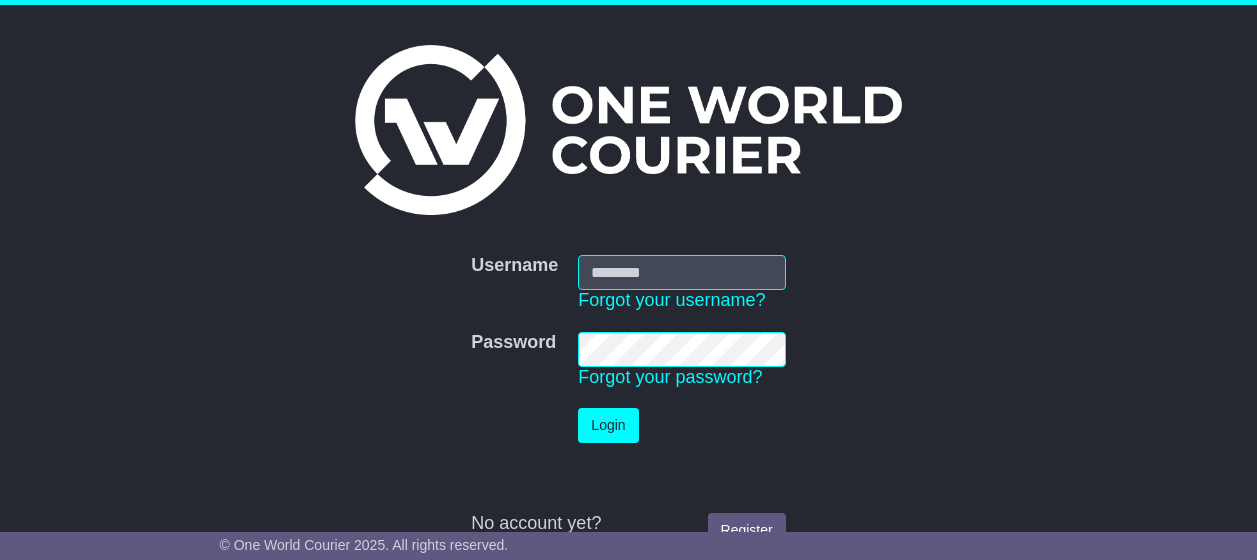 scroll, scrollTop: 0, scrollLeft: 0, axis: both 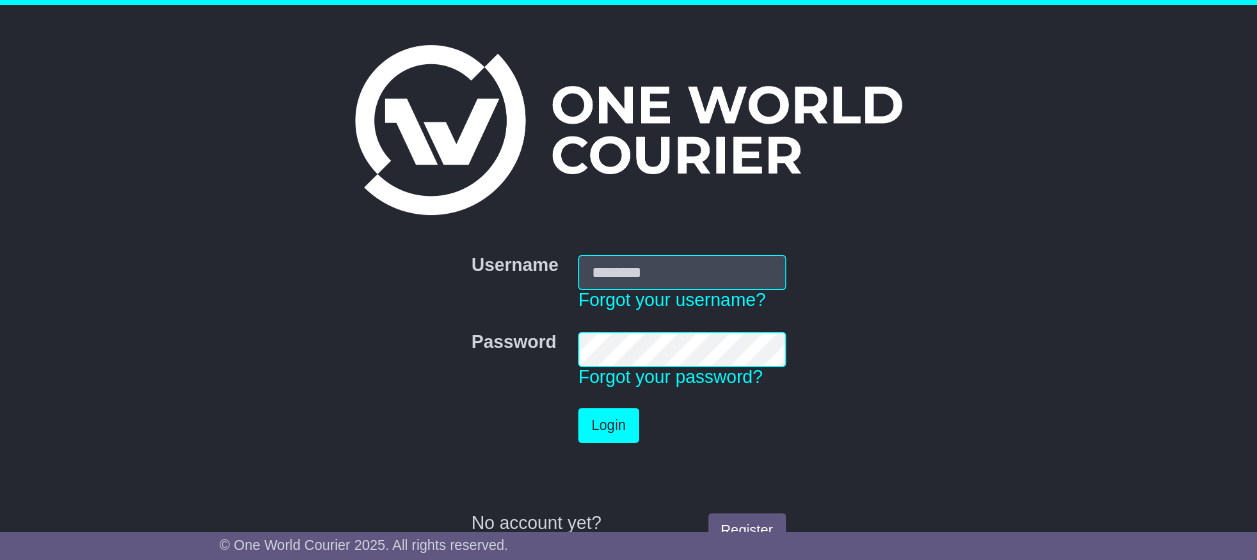 click on "Username" at bounding box center [681, 272] 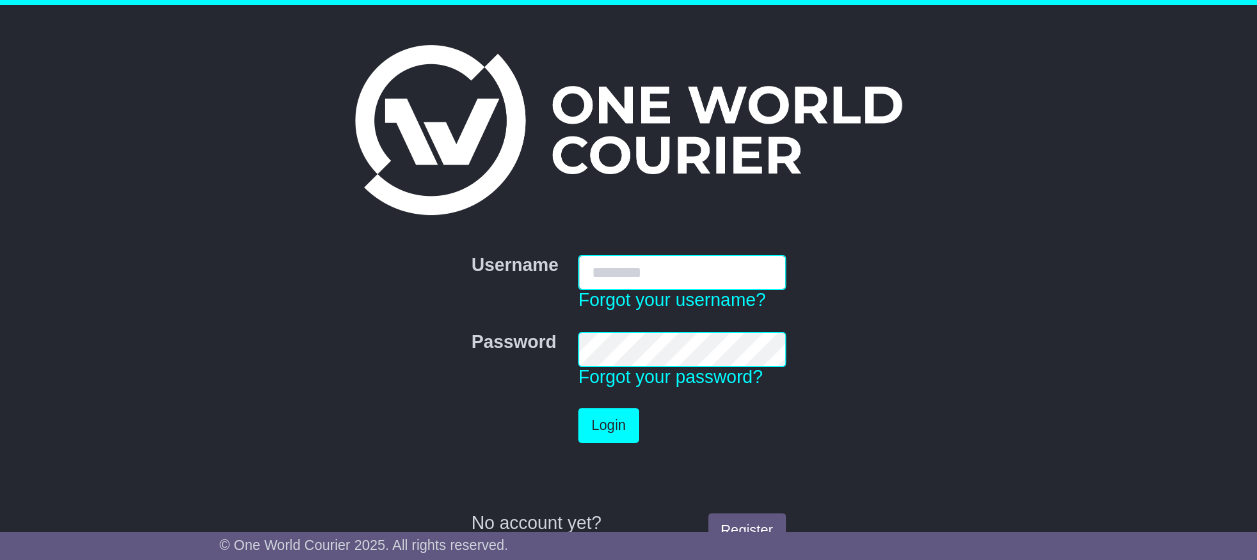 click on "Username" at bounding box center [681, 272] 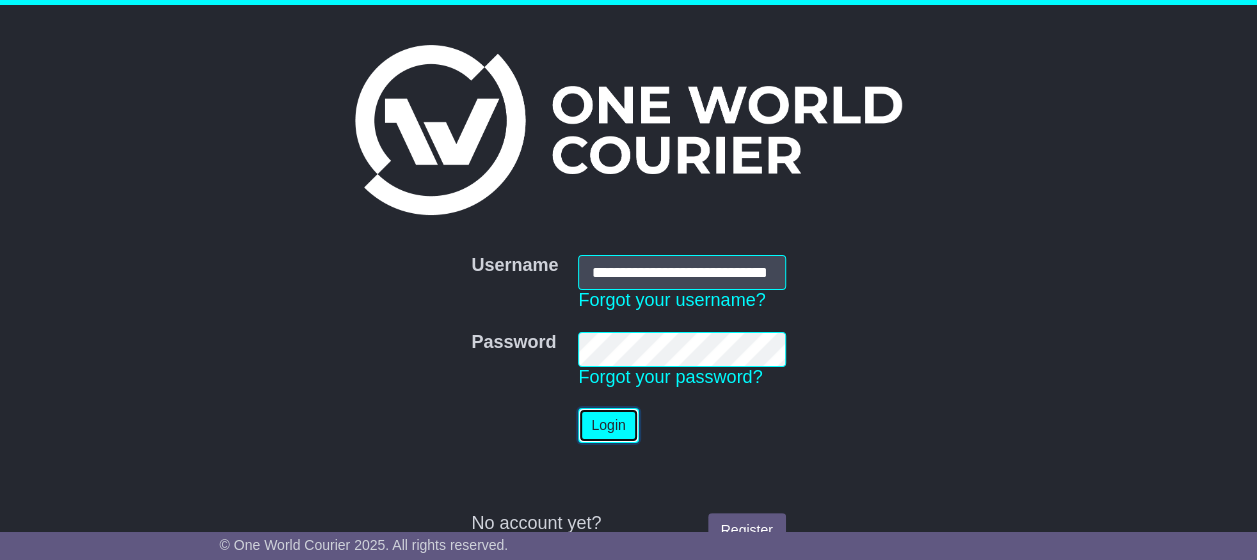 click on "Login" at bounding box center [608, 425] 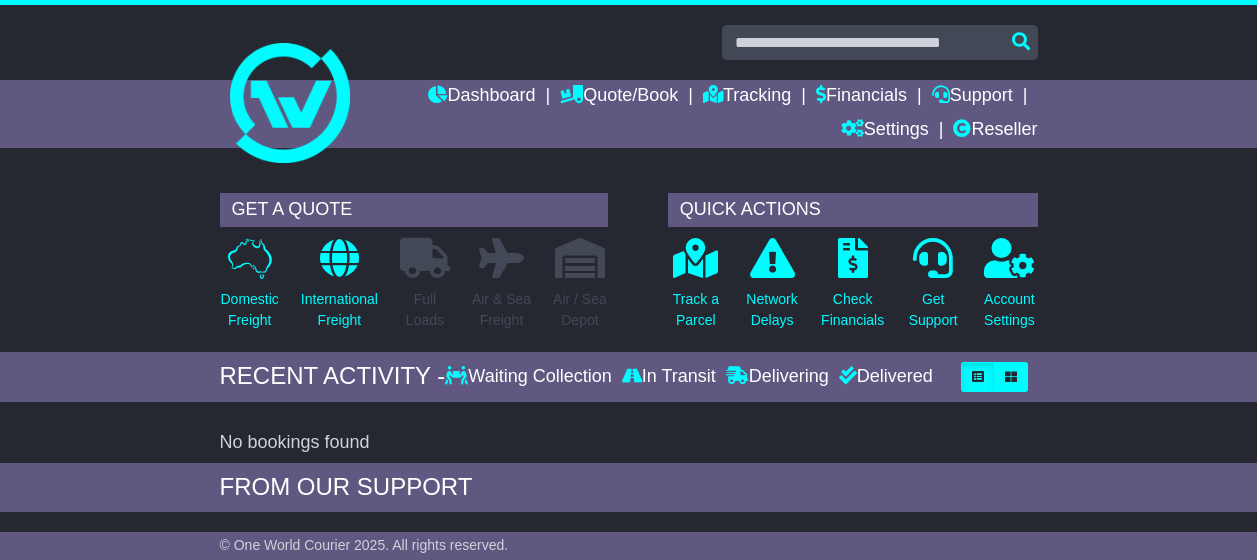 scroll, scrollTop: 0, scrollLeft: 0, axis: both 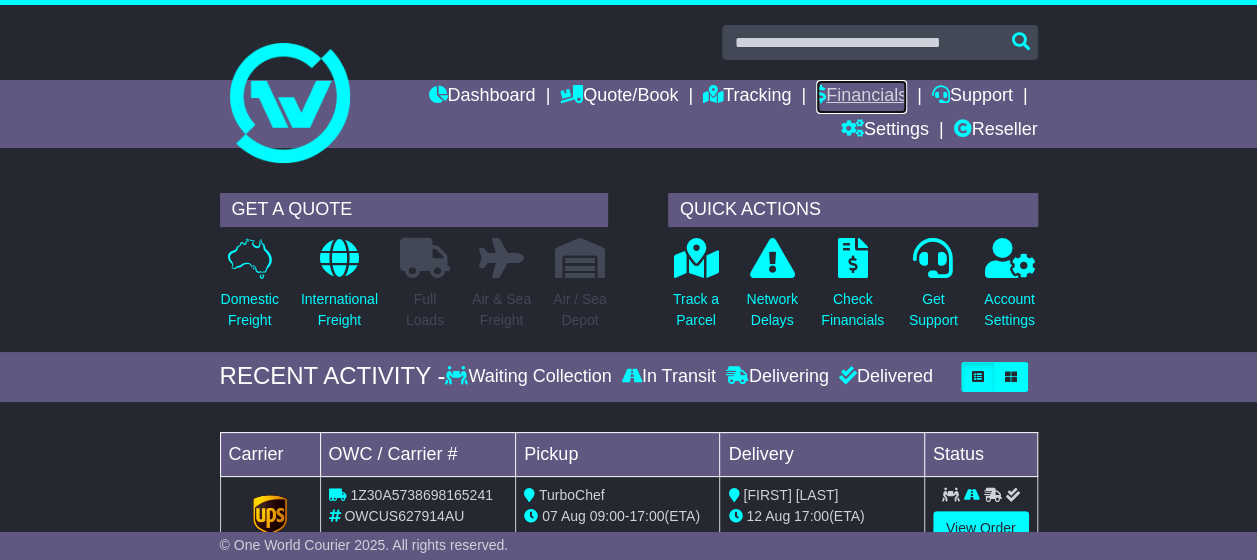 click on "Financials" at bounding box center (861, 97) 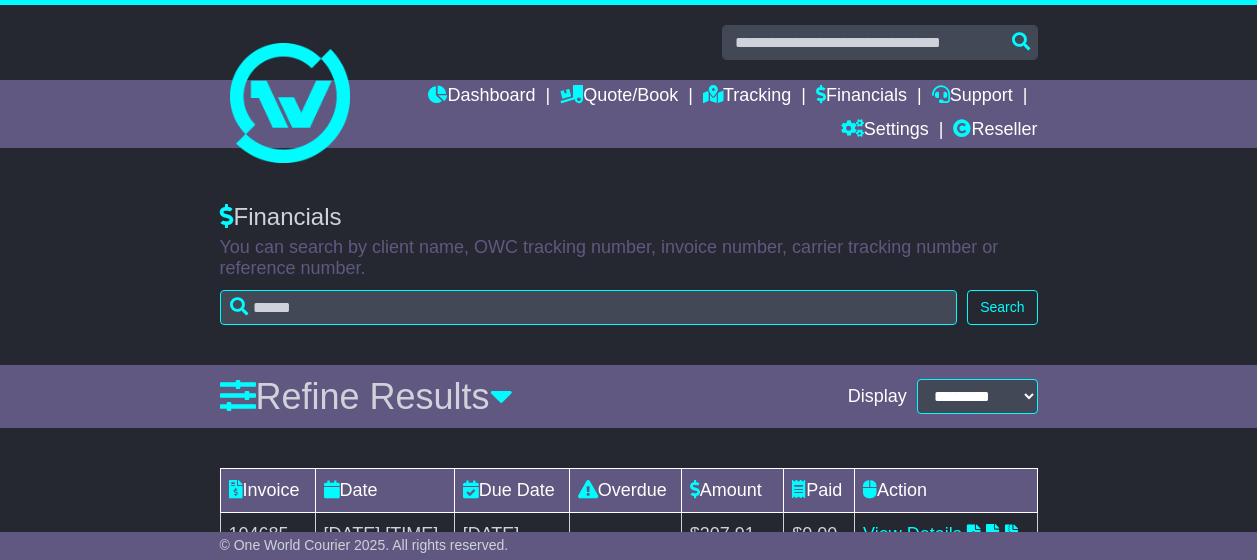 scroll, scrollTop: 0, scrollLeft: 0, axis: both 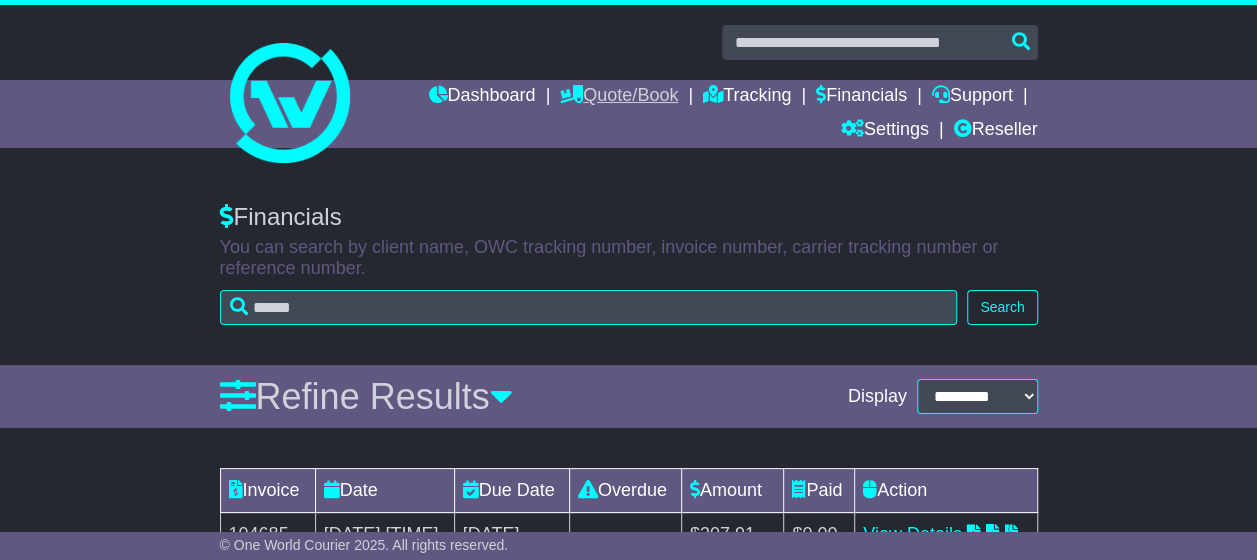 click on "Quote/Book" at bounding box center [619, 97] 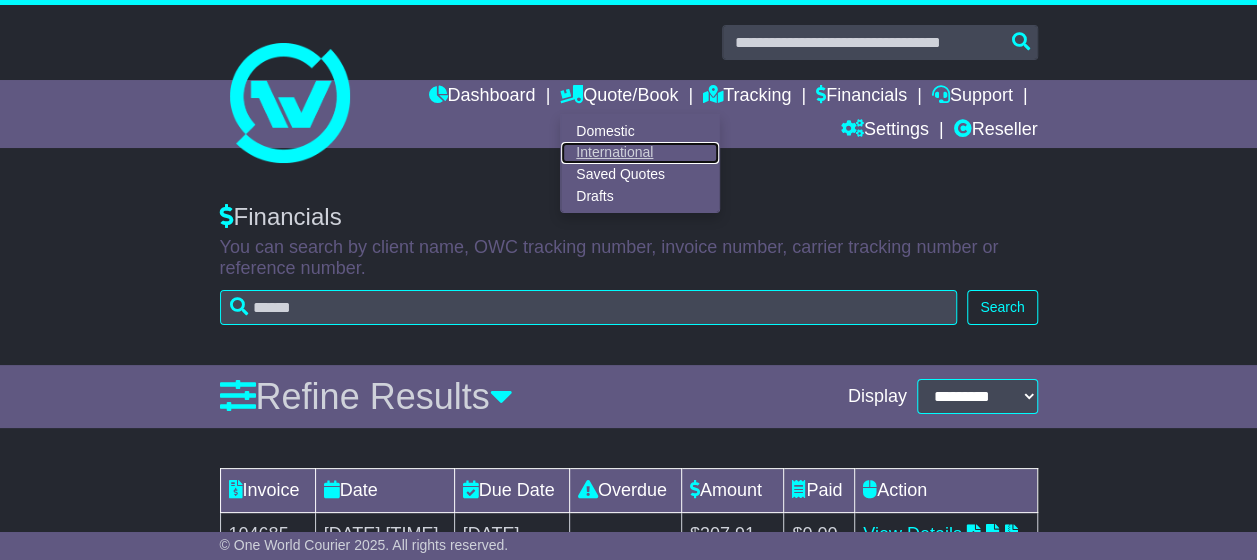 click on "International" at bounding box center (640, 153) 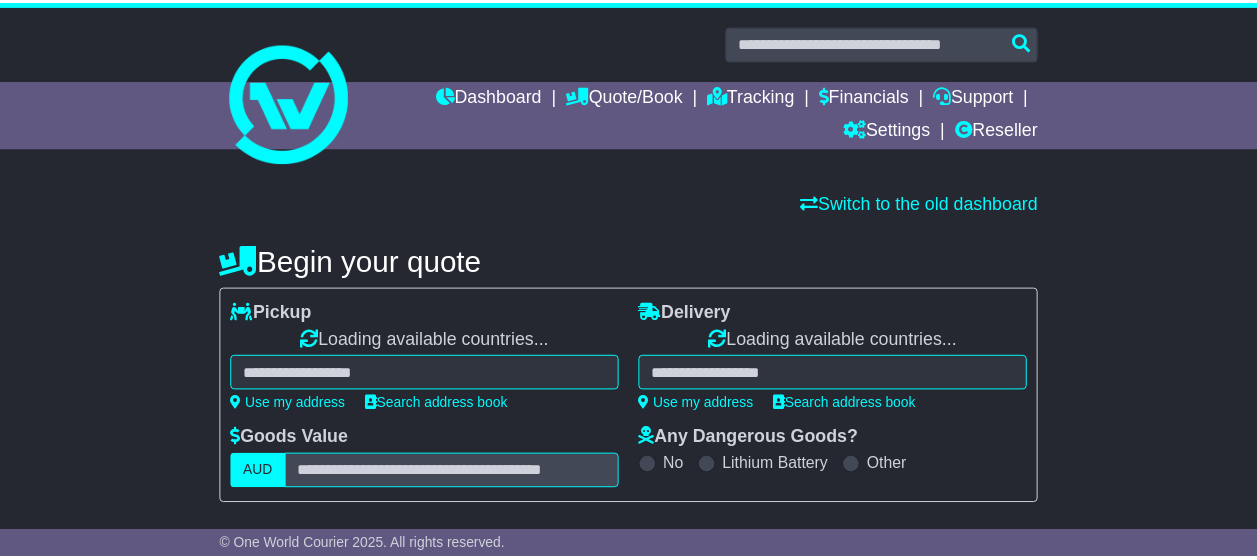 scroll, scrollTop: 0, scrollLeft: 0, axis: both 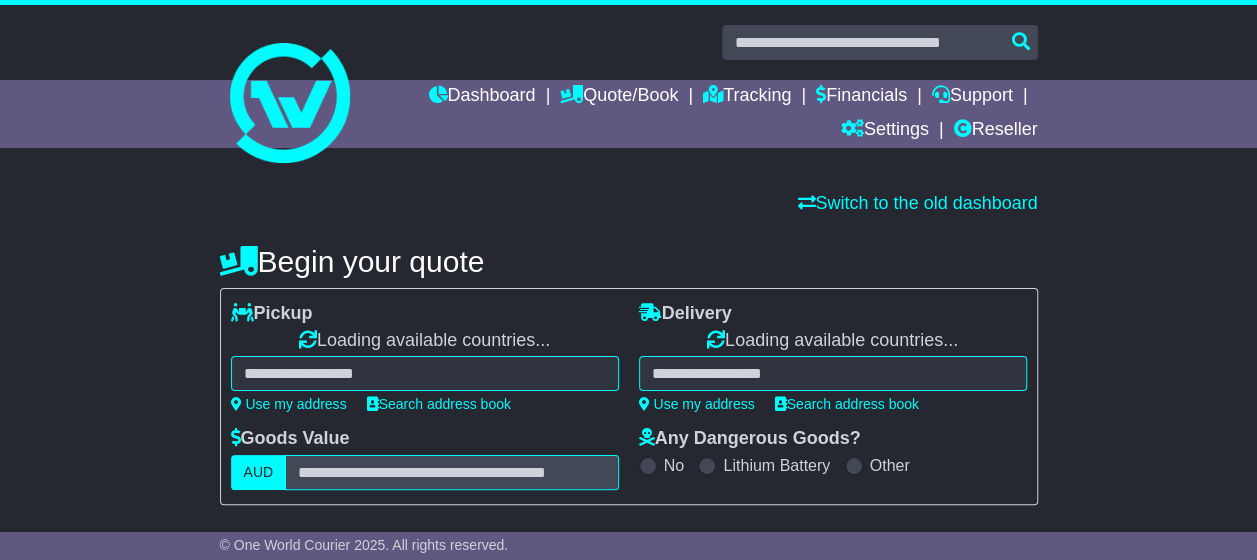 select on "**" 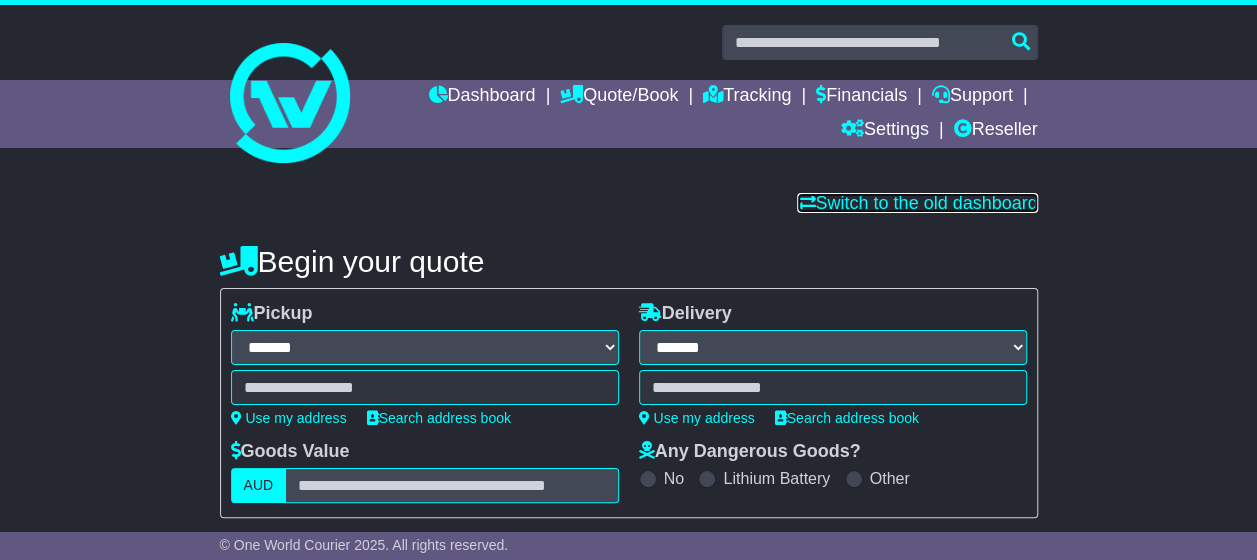 click on "Switch to the old dashboard" at bounding box center [917, 203] 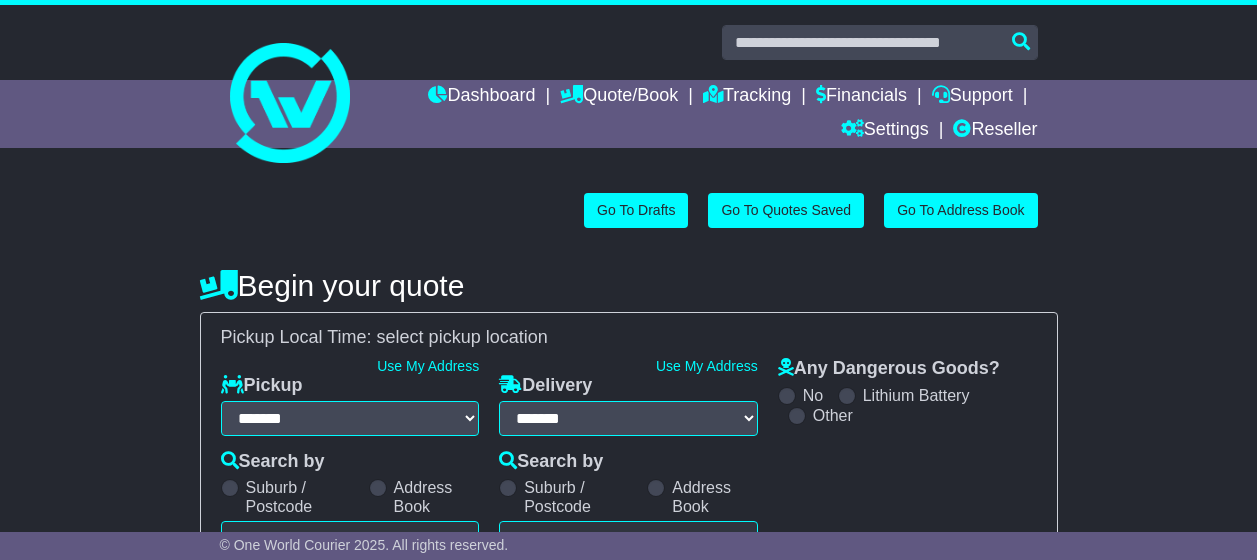 select on "**" 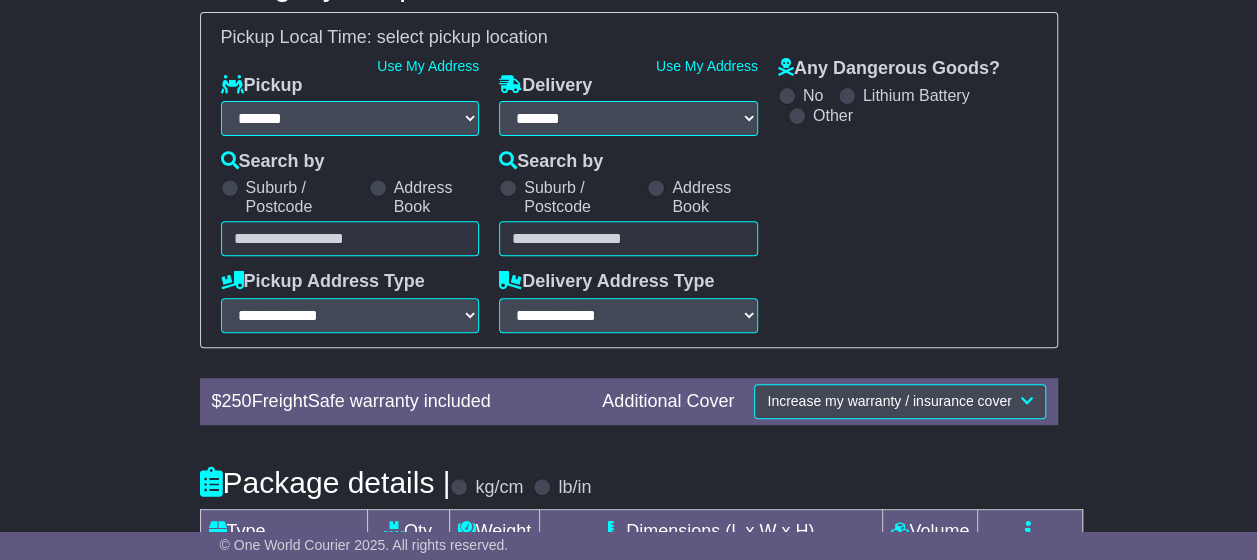 scroll, scrollTop: 0, scrollLeft: 0, axis: both 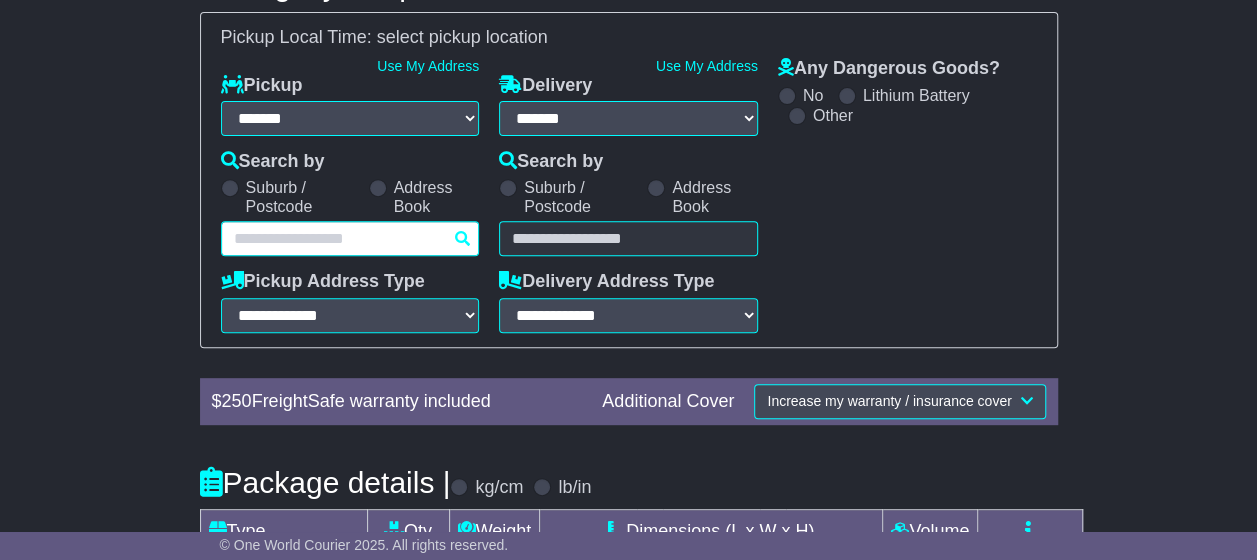 click at bounding box center (350, 238) 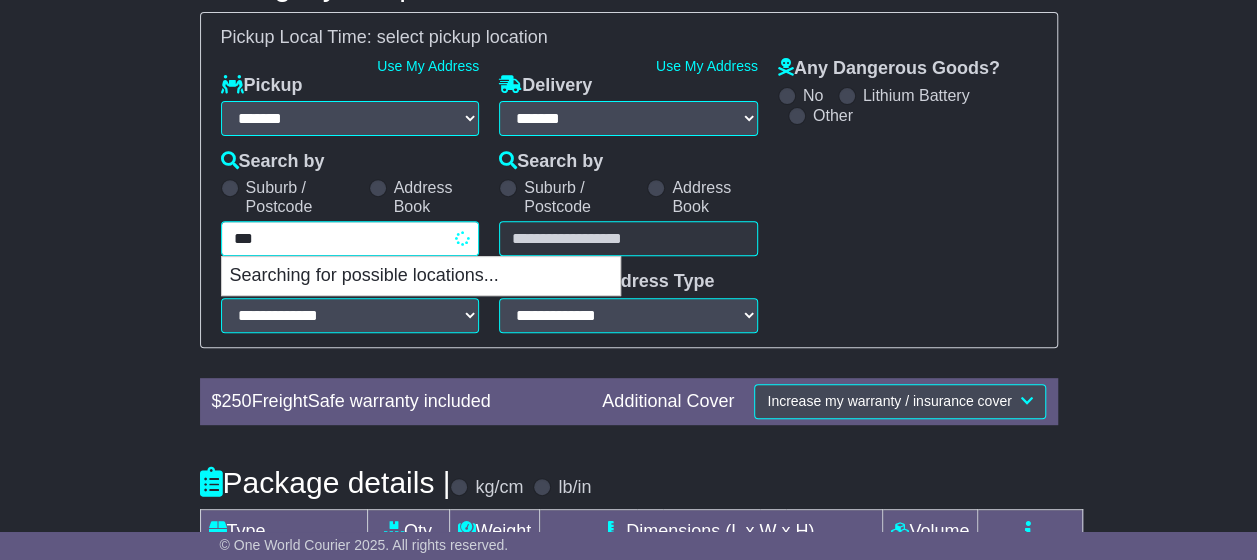type on "****" 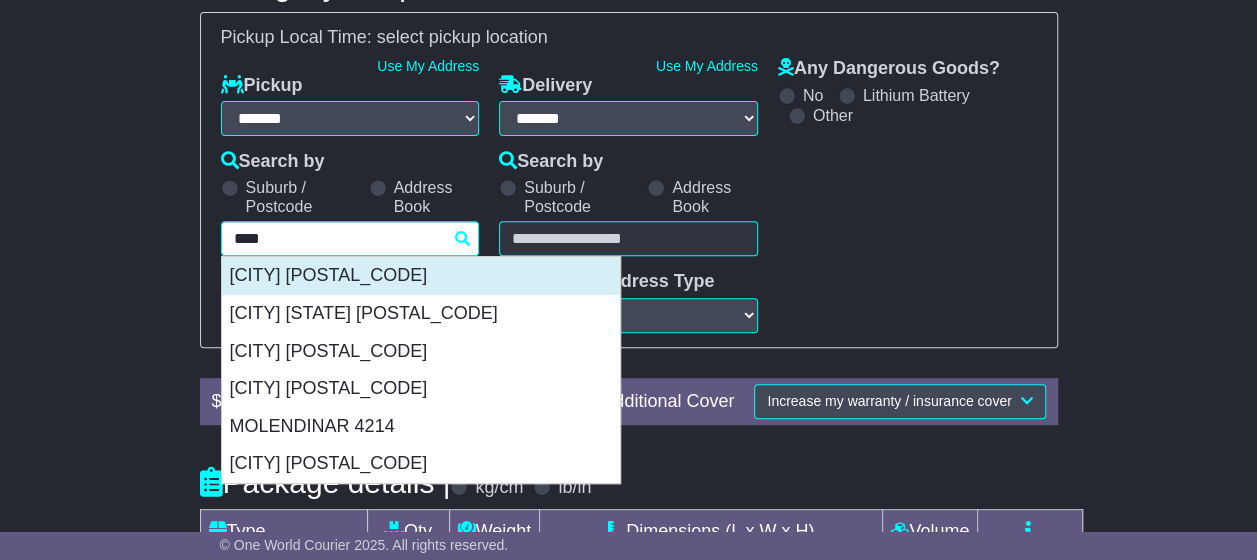 click on "[CITY] [POSTAL_CODE]" at bounding box center [421, 276] 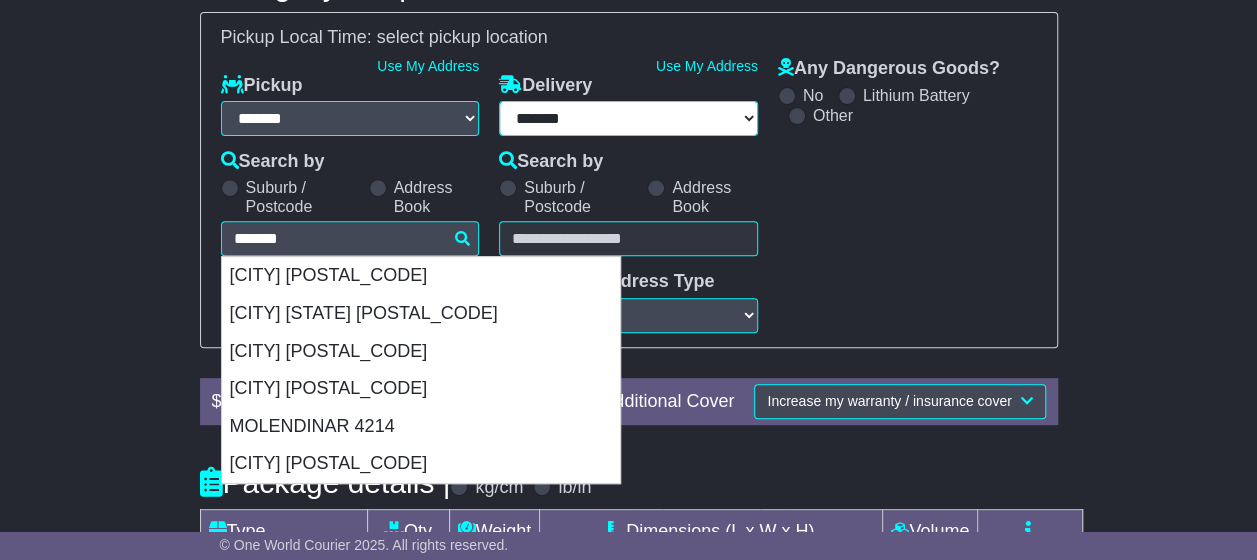 type on "**********" 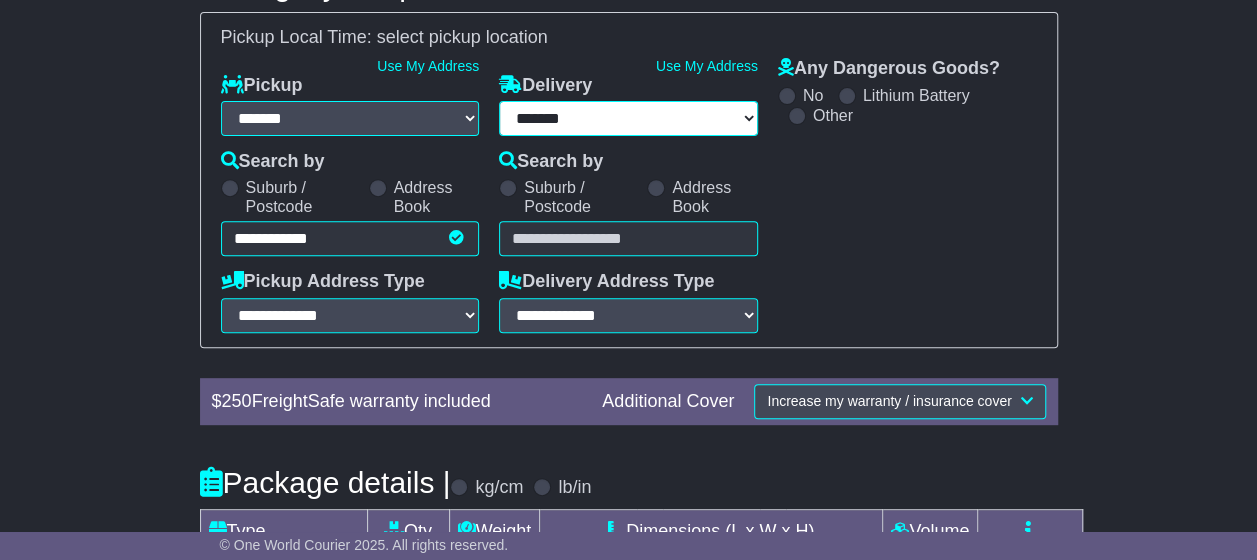 type on "**********" 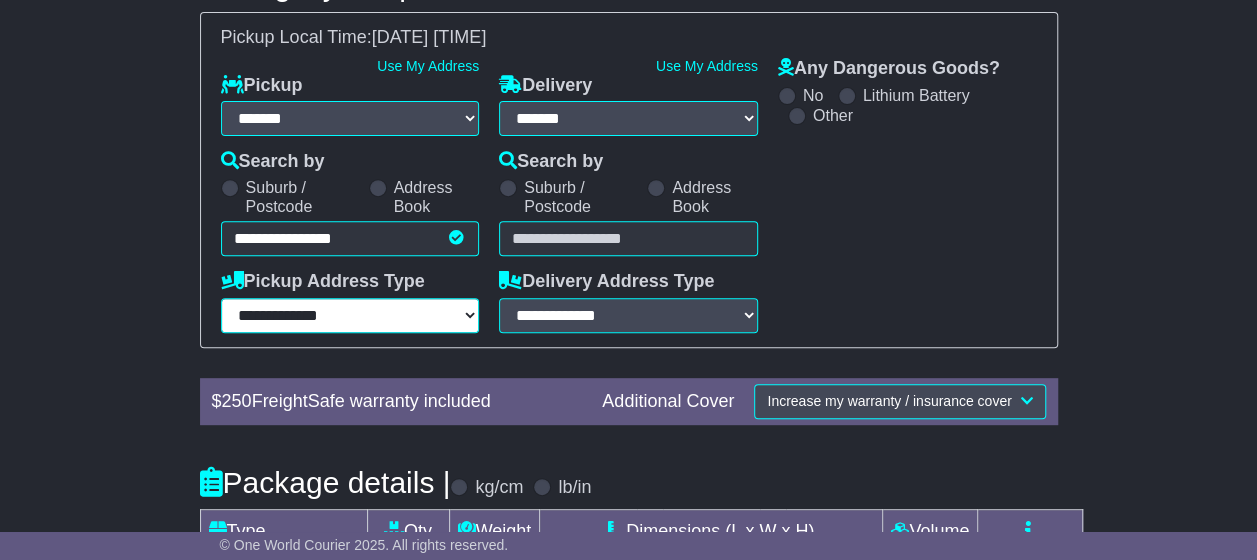 click on "**********" at bounding box center (350, 315) 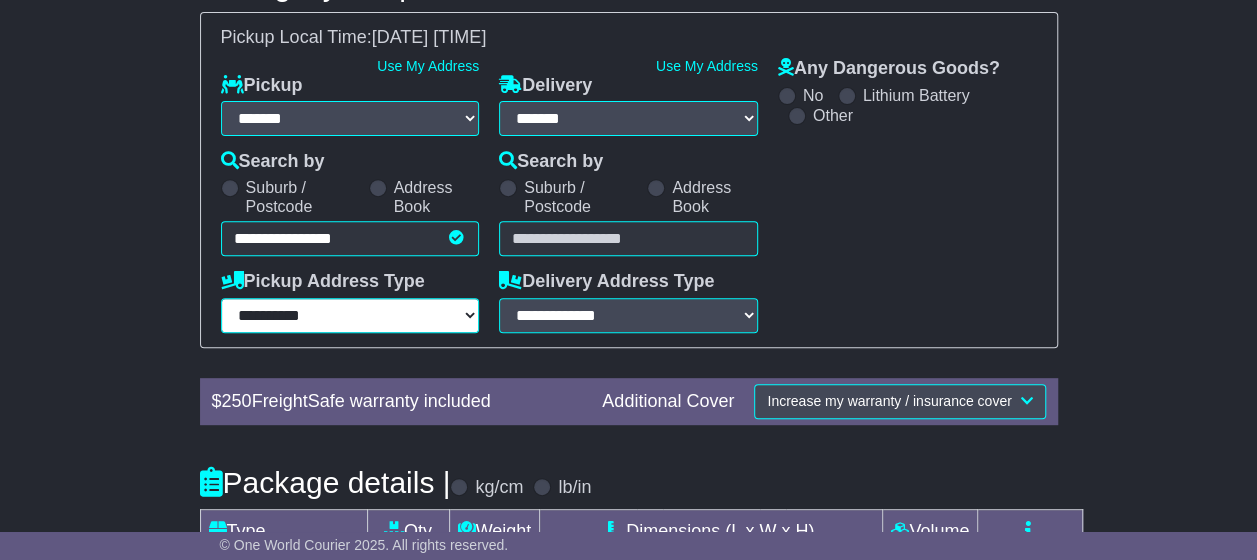 click on "**********" at bounding box center [350, 315] 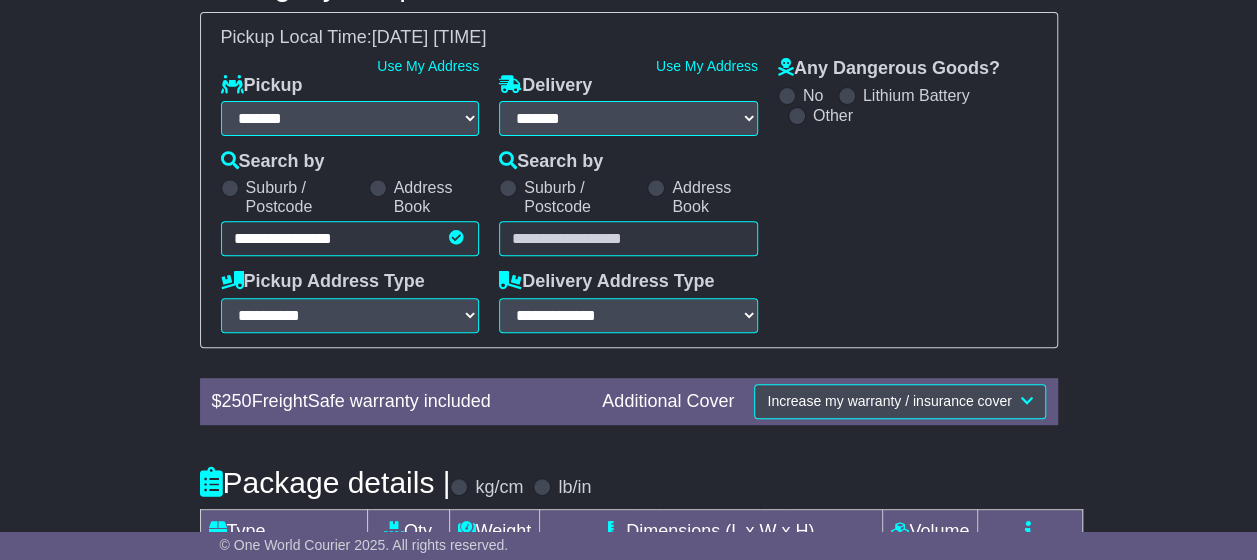 click on "**********" at bounding box center (628, 195) 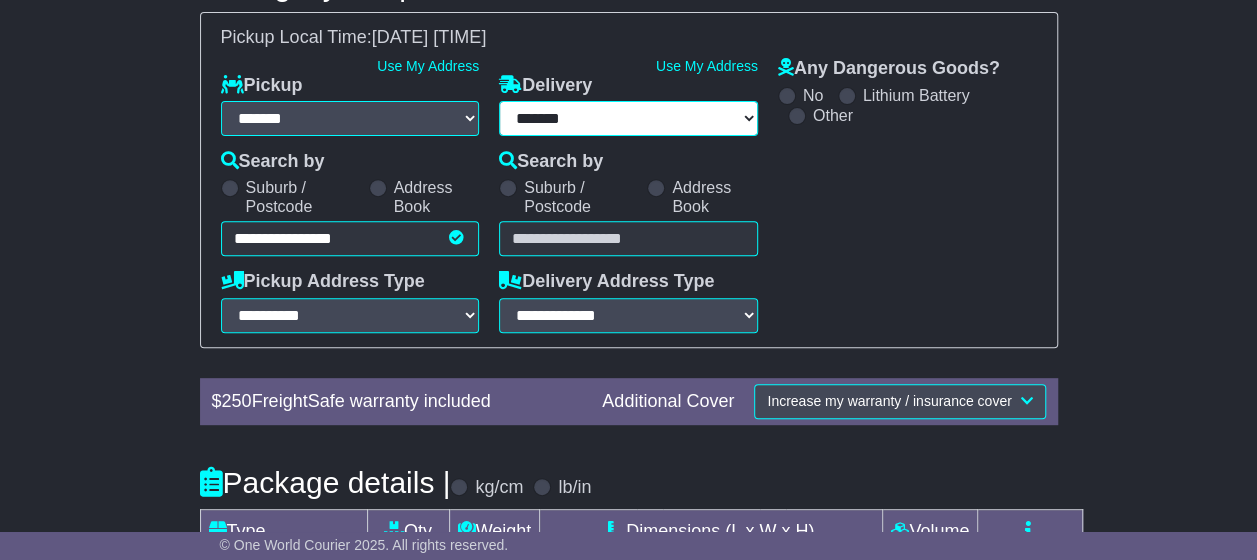 click on "**********" at bounding box center [628, 118] 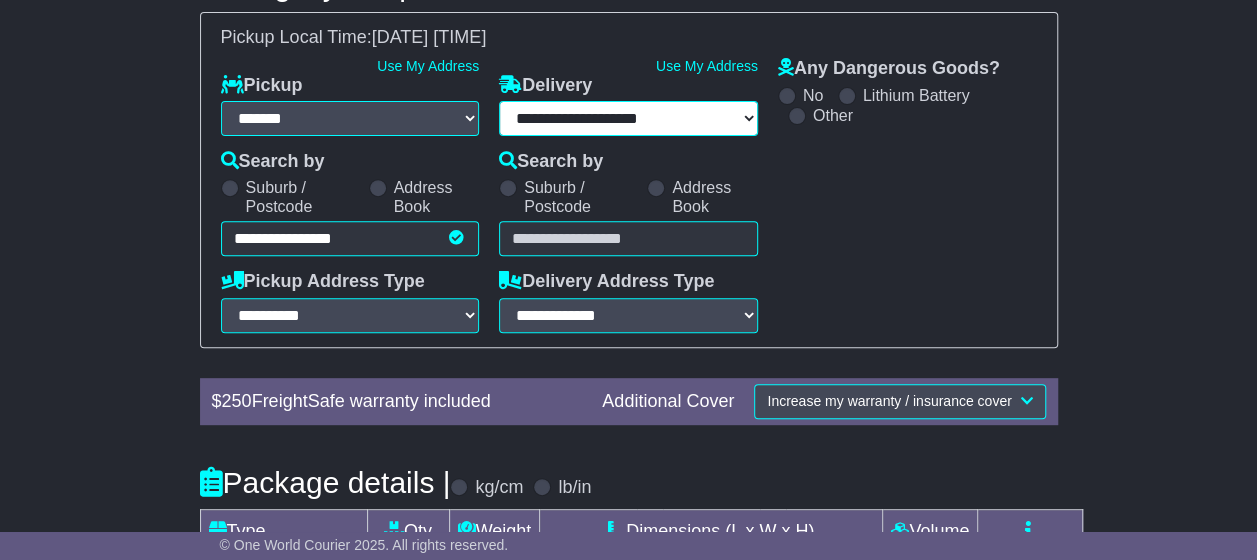 click on "**********" at bounding box center (628, 118) 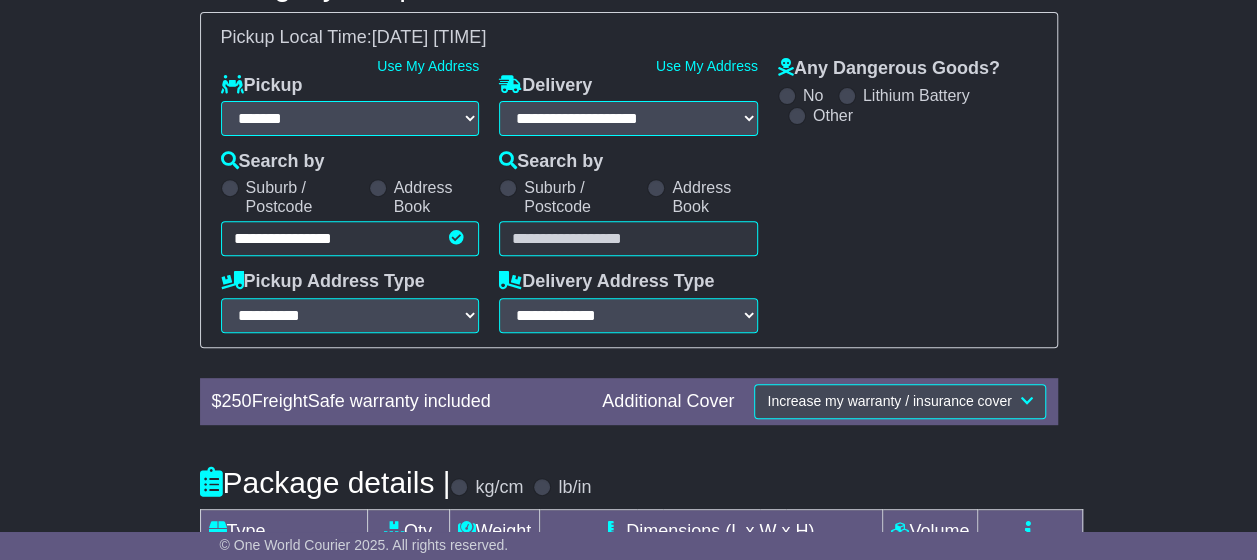 click at bounding box center (628, 238) 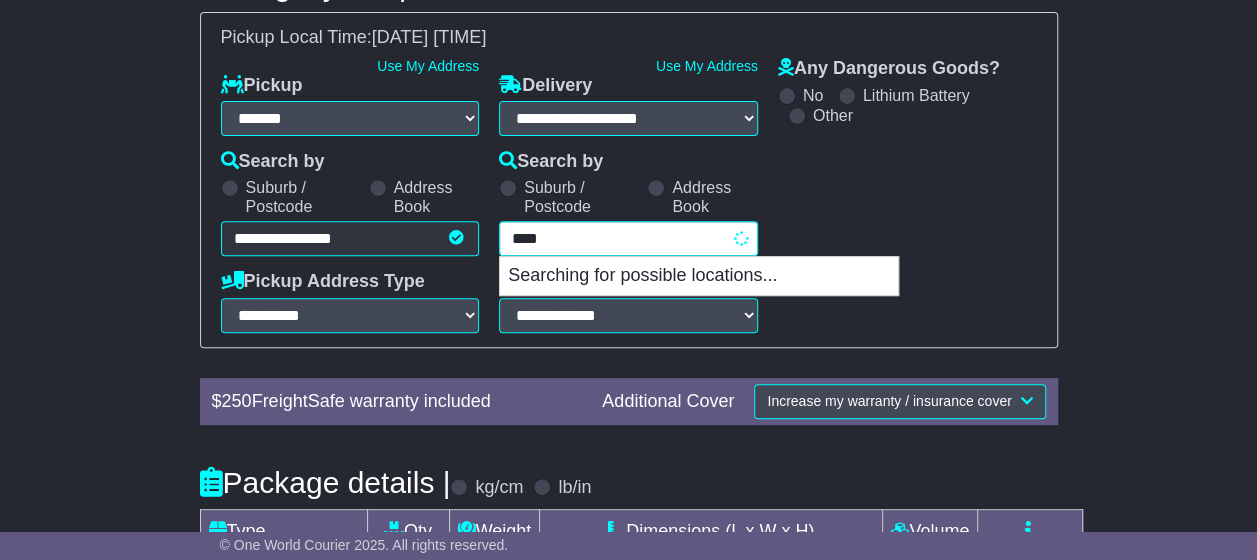 type on "*****" 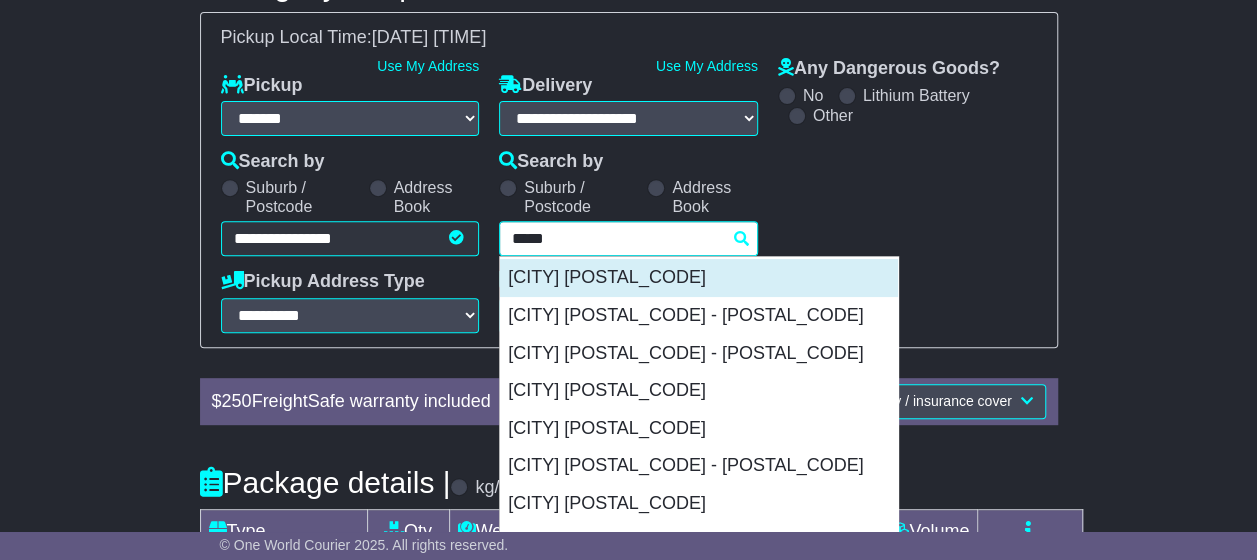 scroll, scrollTop: 200, scrollLeft: 0, axis: vertical 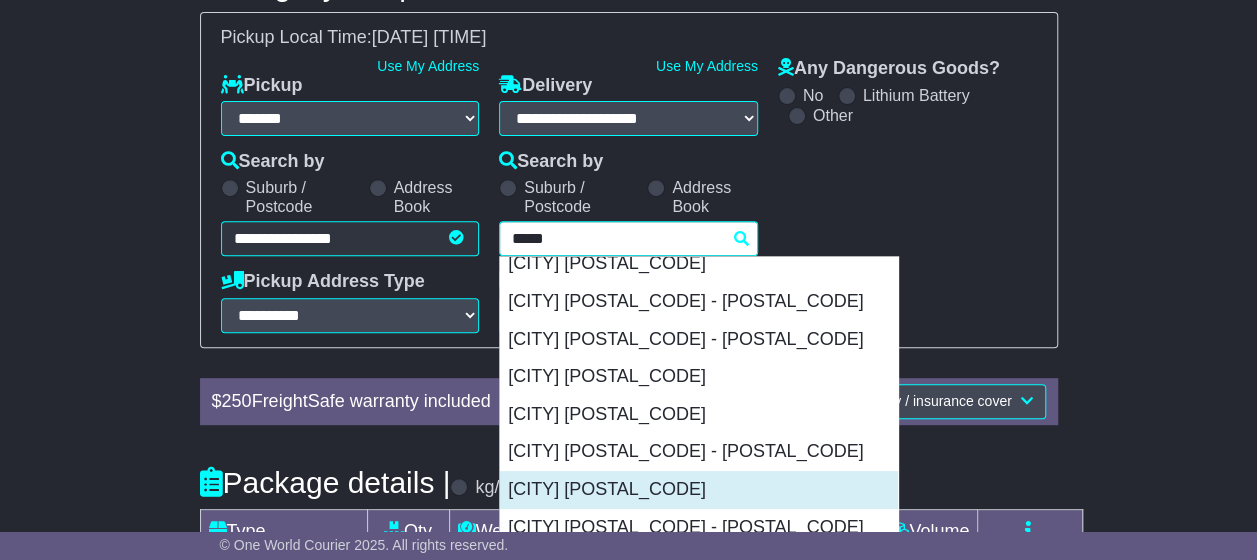 click on "[CITY] [POSTAL_CODE]" at bounding box center (699, 490) 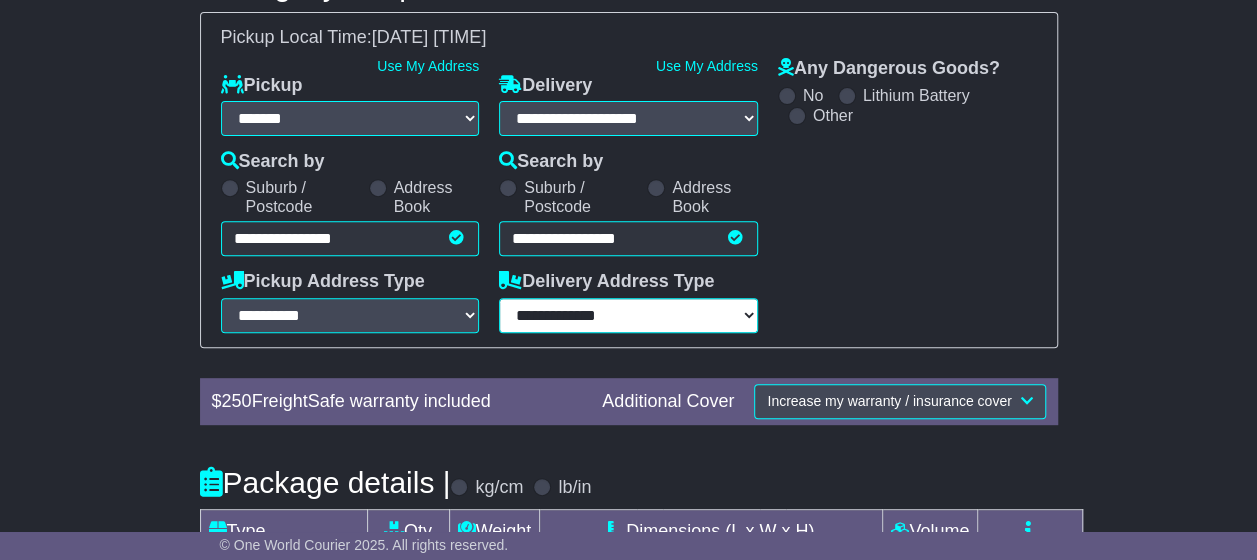 type on "**********" 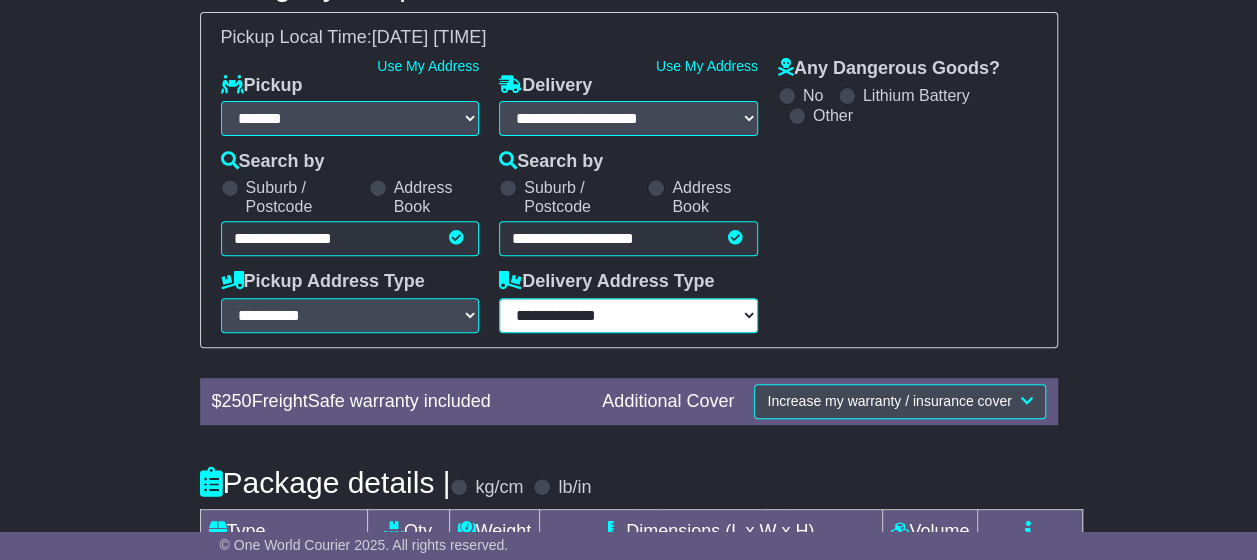 click on "**********" at bounding box center [628, 315] 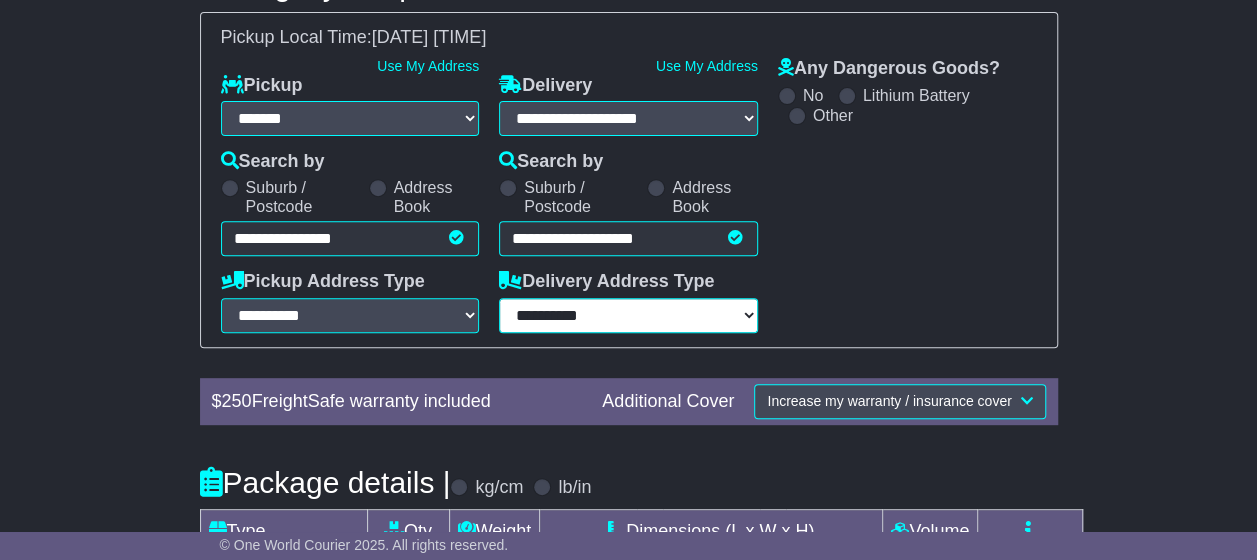 click on "**********" at bounding box center (628, 315) 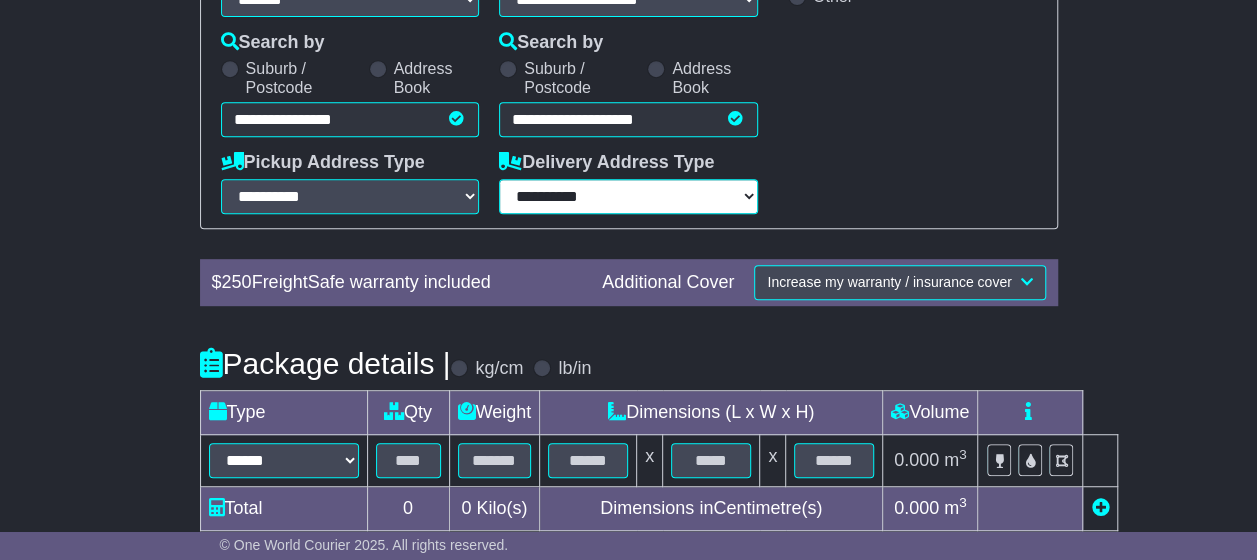 scroll, scrollTop: 502, scrollLeft: 0, axis: vertical 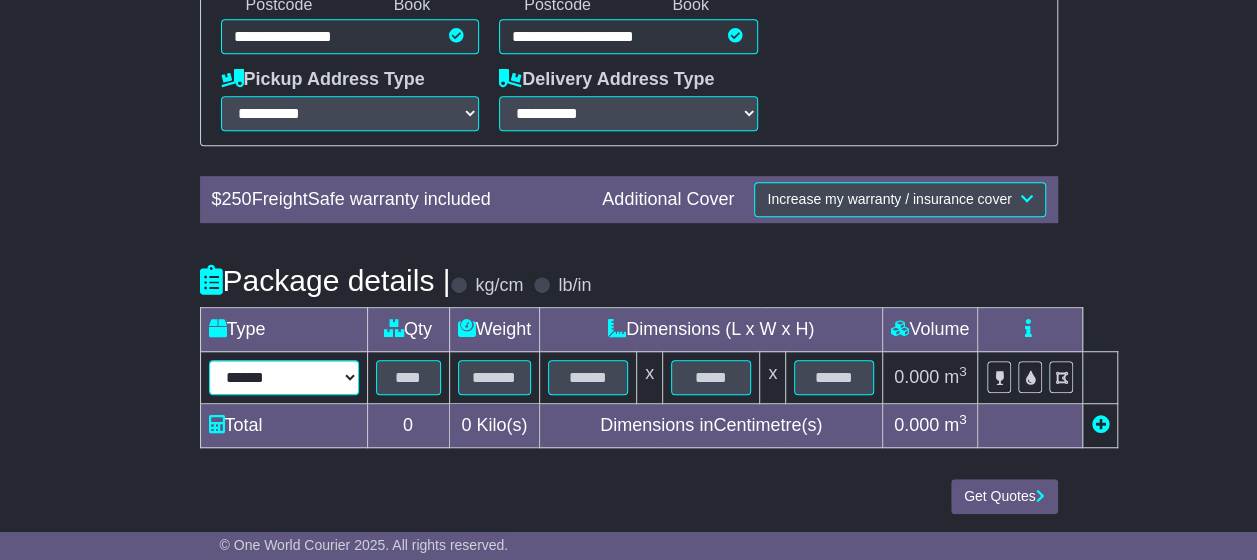 click on "****** ****** *** ******** ***** **** **** ****** *** *******" at bounding box center [284, 377] 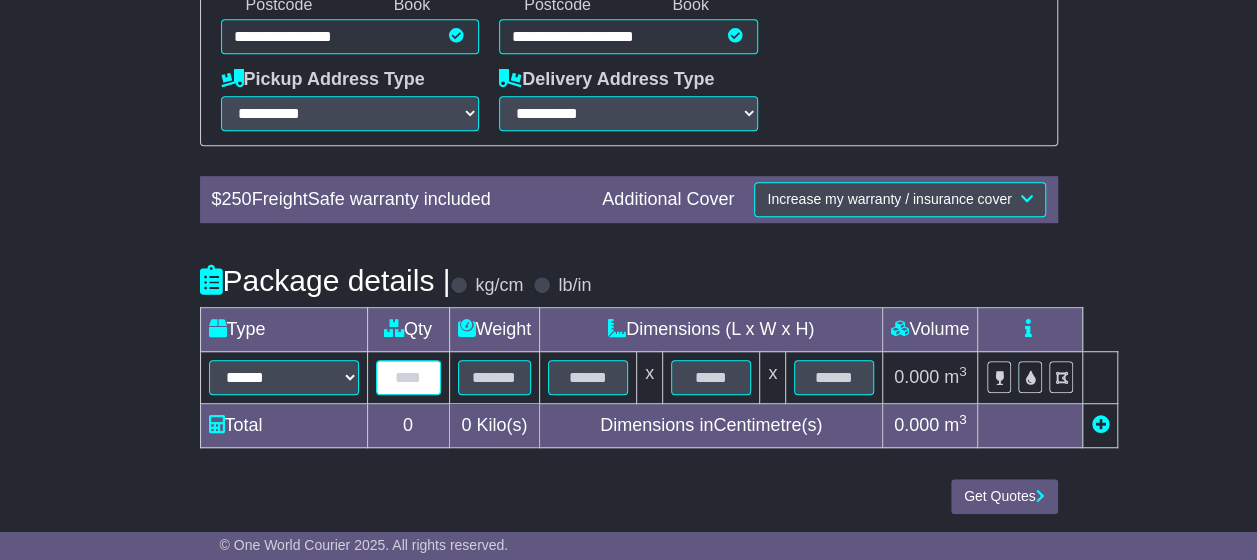 click at bounding box center (408, 377) 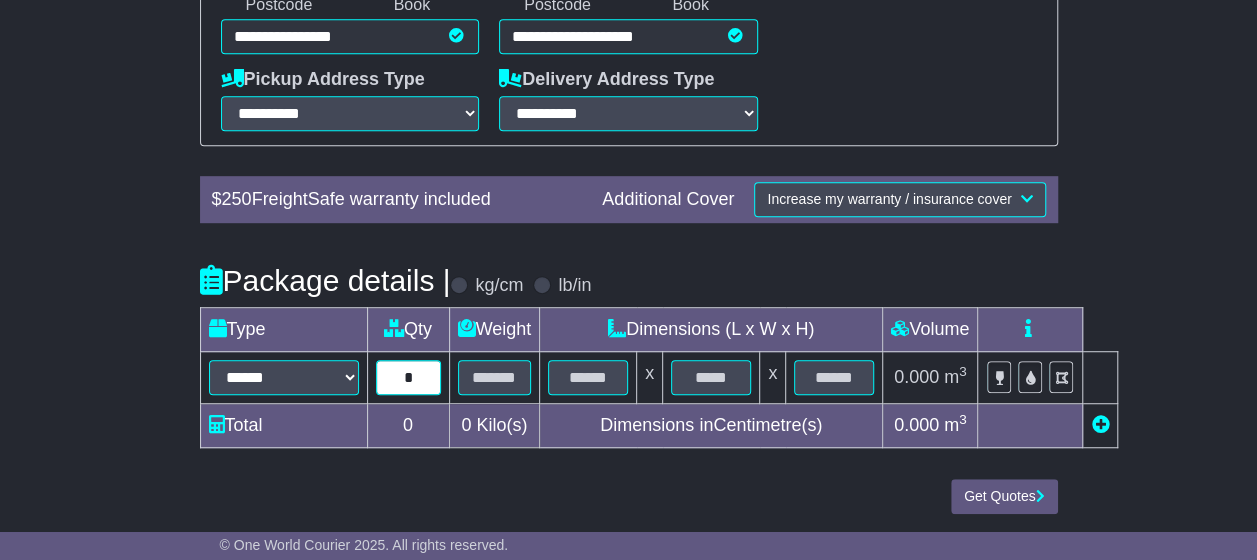 type on "*" 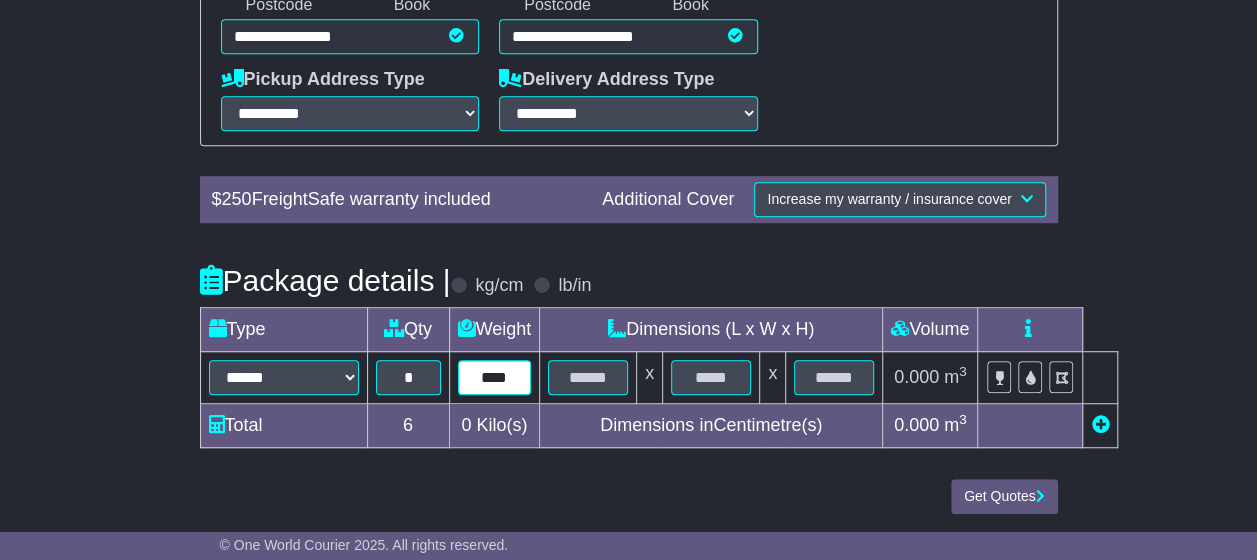 type on "****" 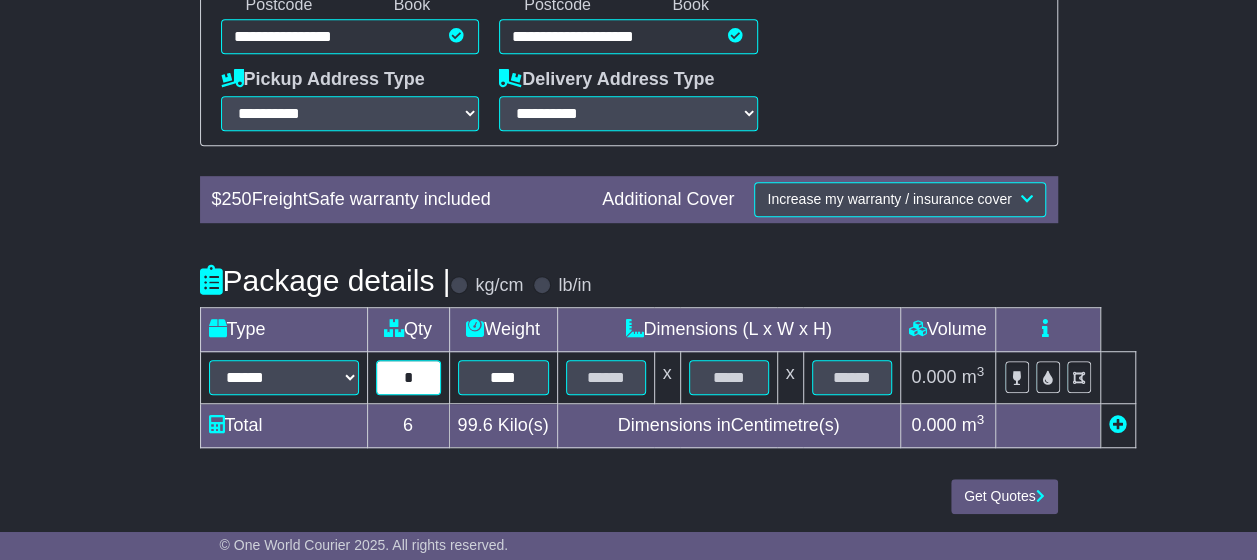 click on "*" at bounding box center (408, 377) 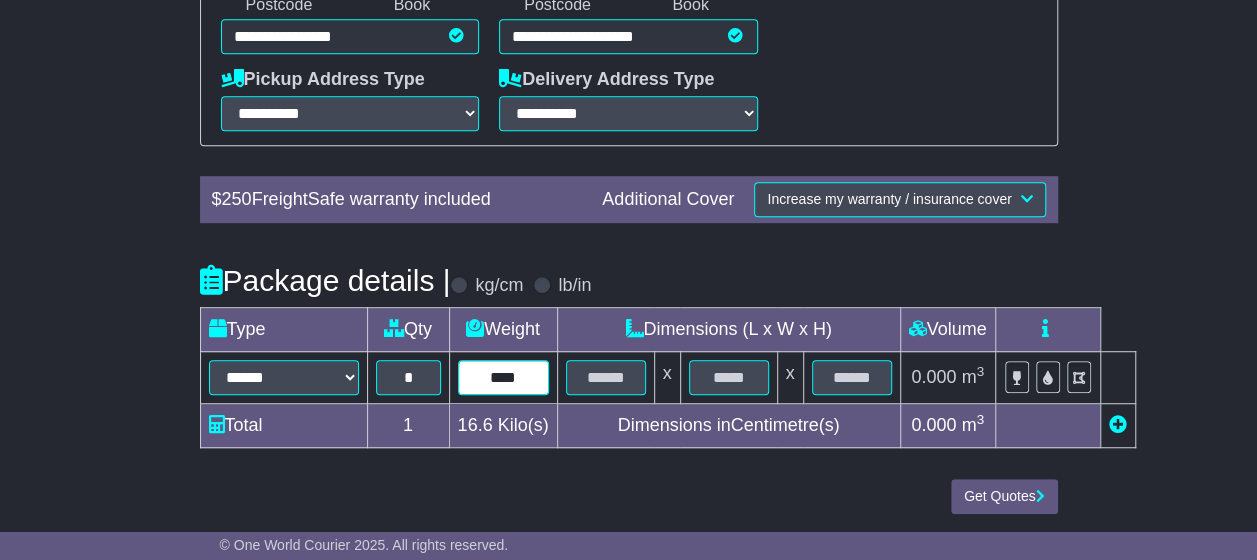 click on "****" at bounding box center [503, 377] 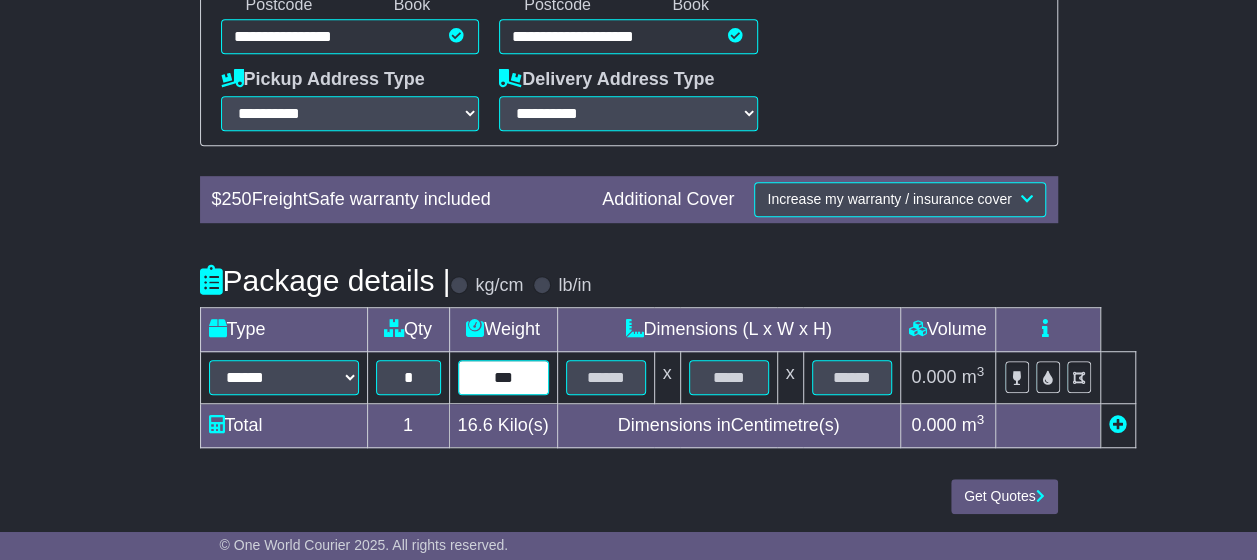 type on "***" 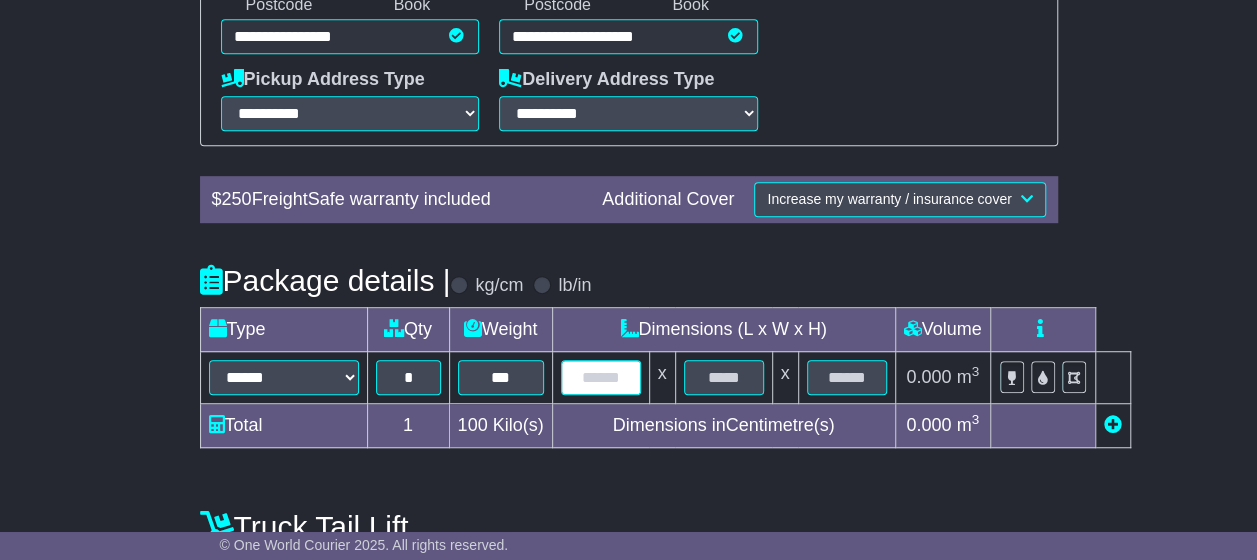 click at bounding box center (601, 377) 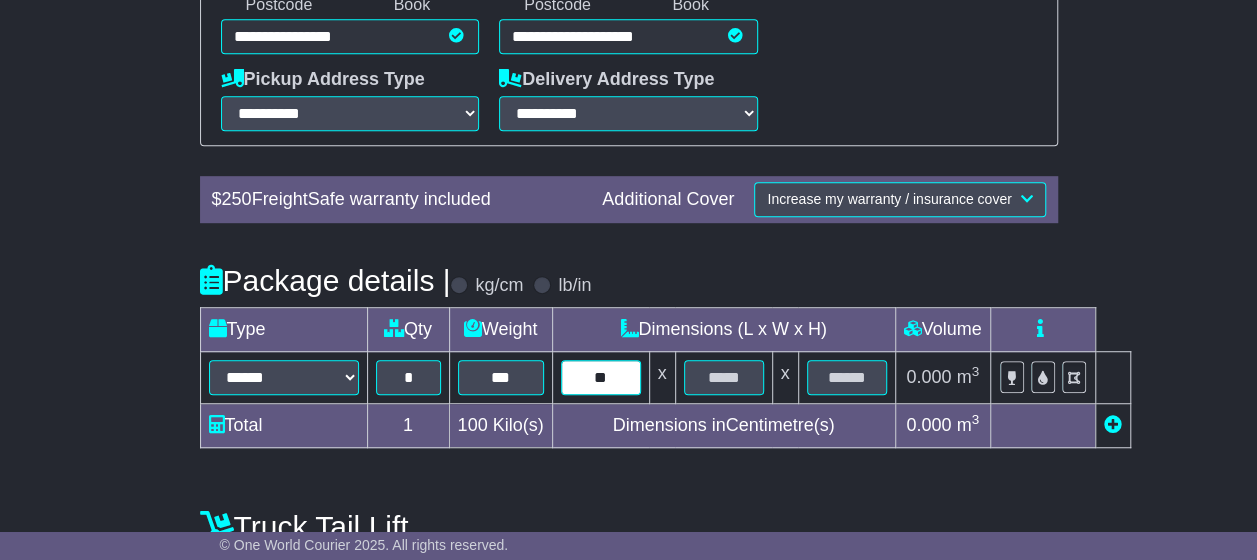 type on "**" 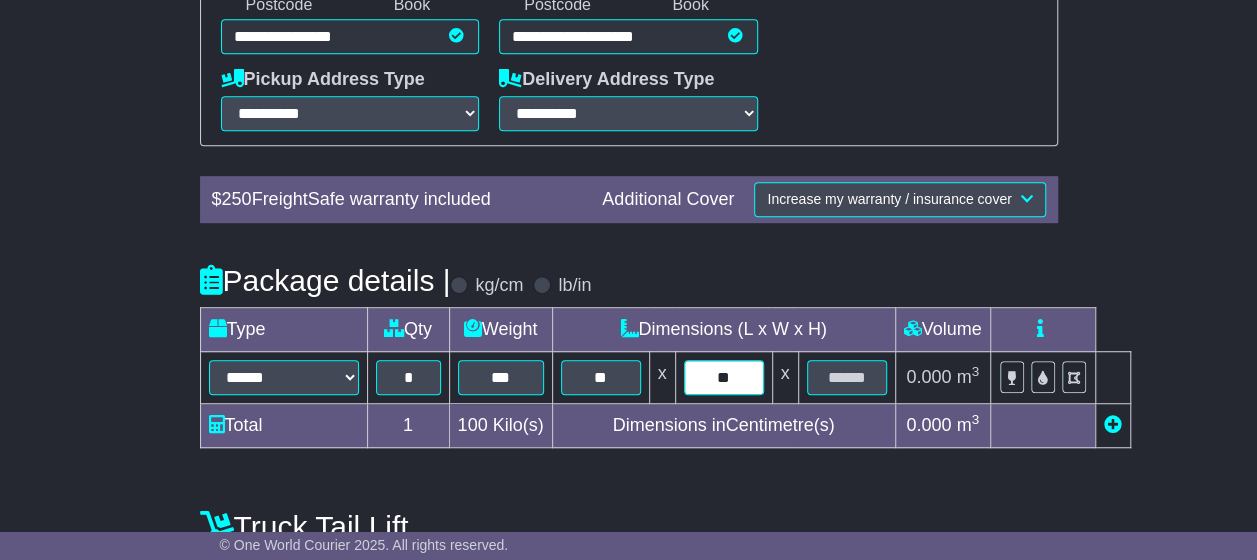 type on "**" 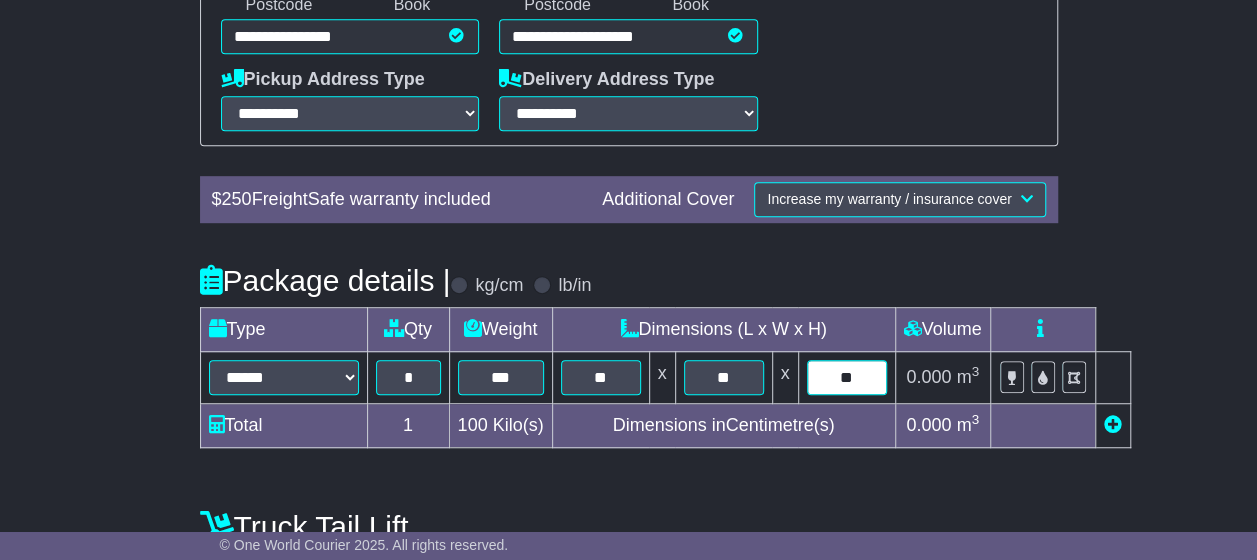 type on "**" 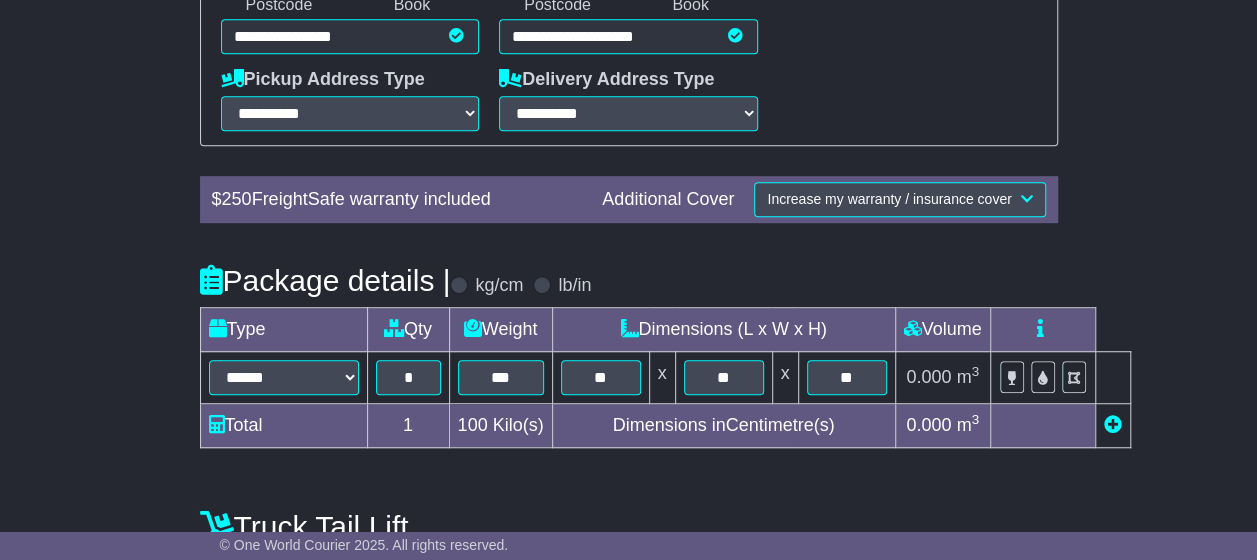 scroll, scrollTop: 630, scrollLeft: 0, axis: vertical 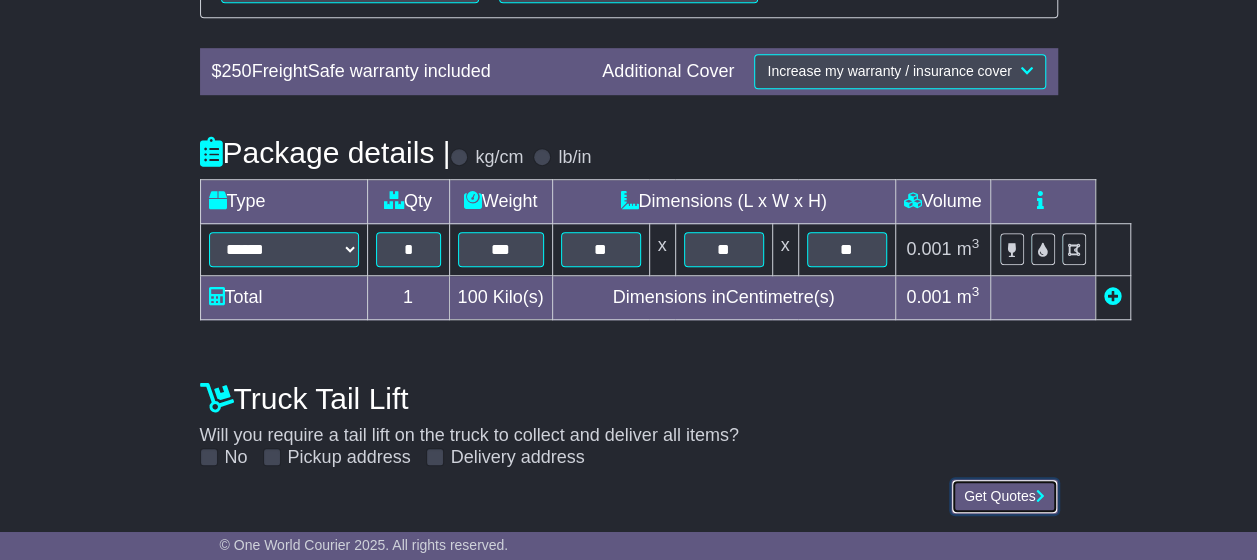 click on "Get Quotes" at bounding box center [1004, 496] 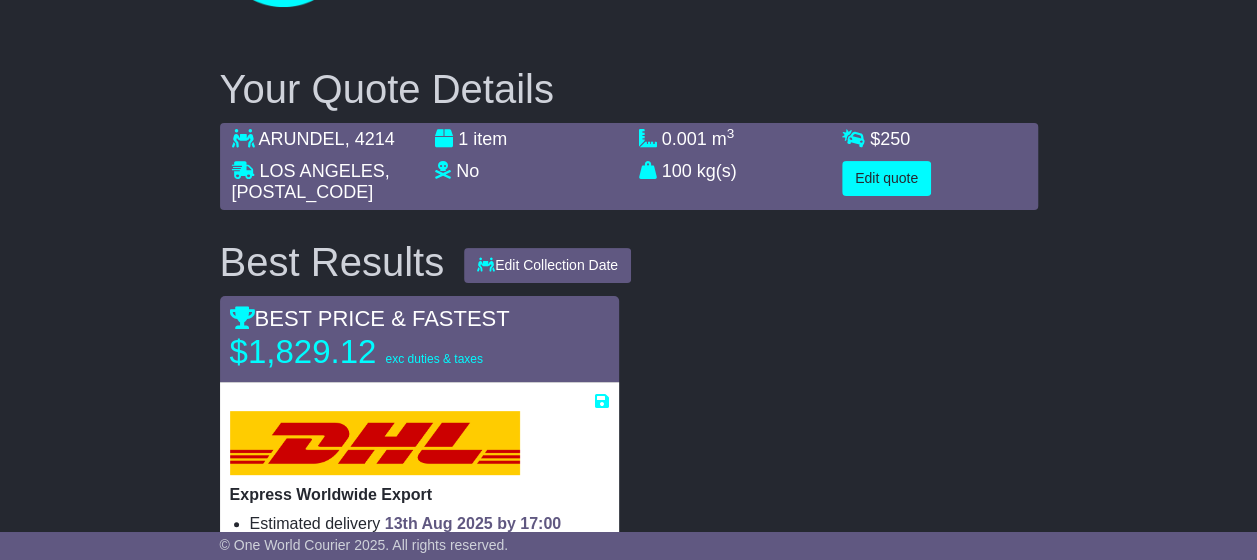 scroll, scrollTop: 10, scrollLeft: 0, axis: vertical 